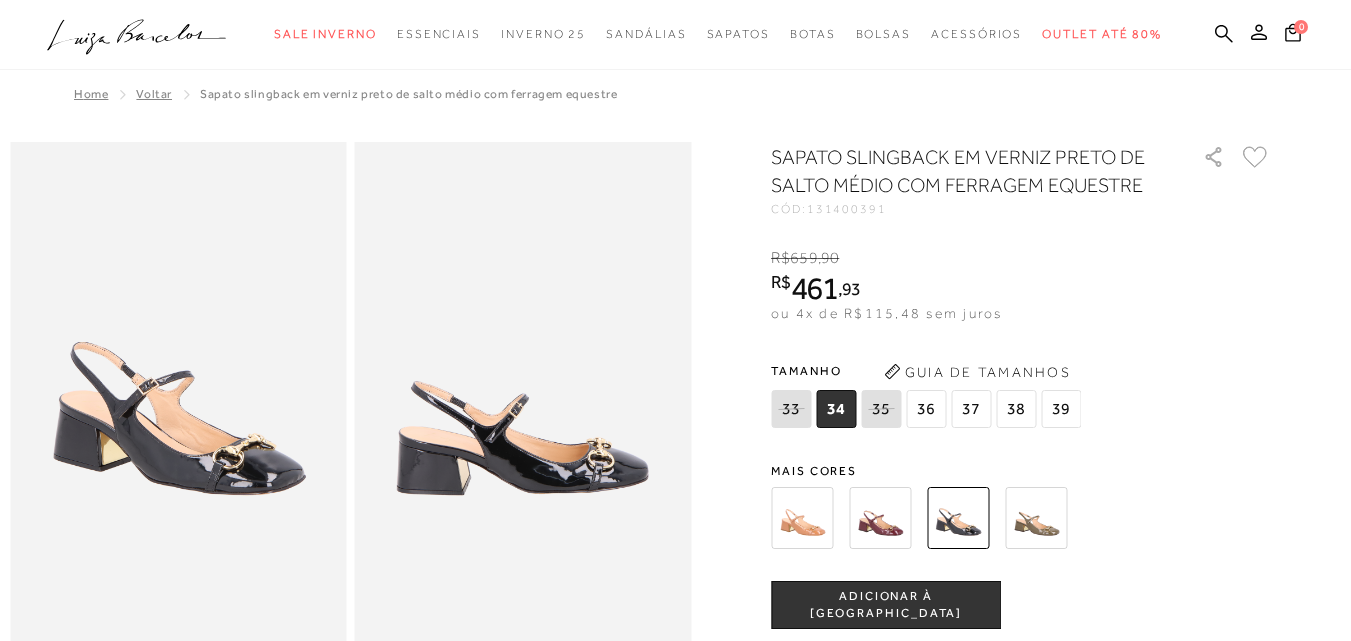 scroll, scrollTop: 129, scrollLeft: 0, axis: vertical 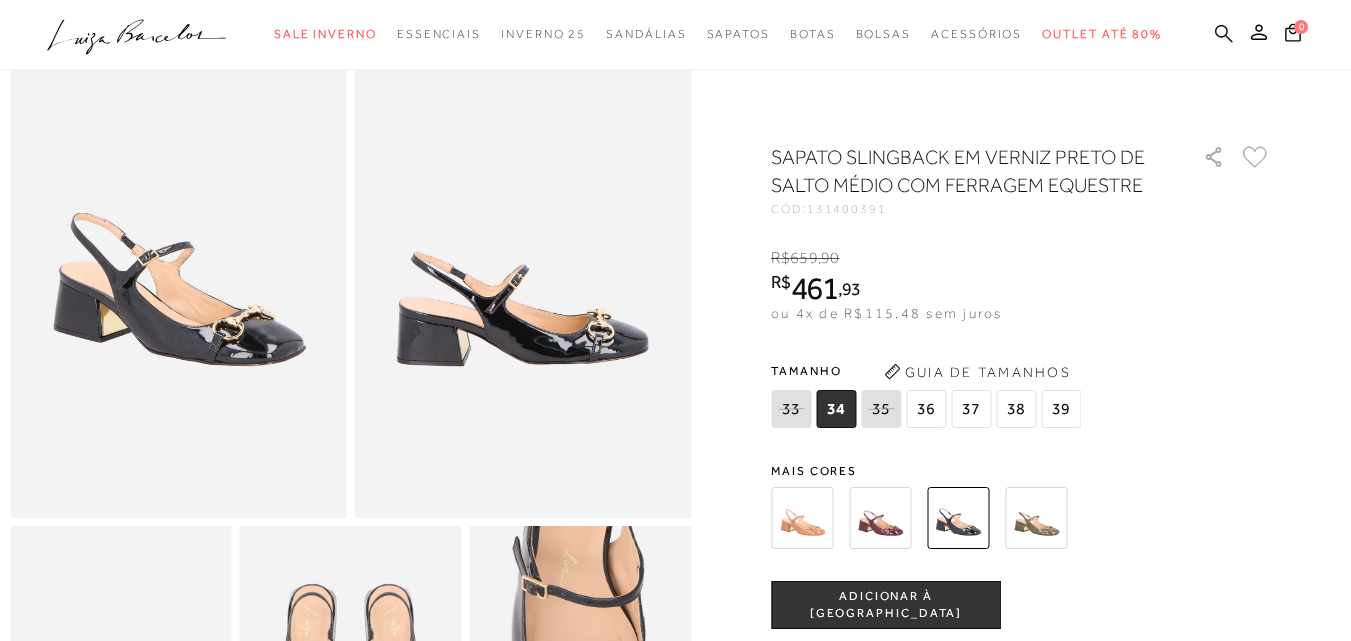 click 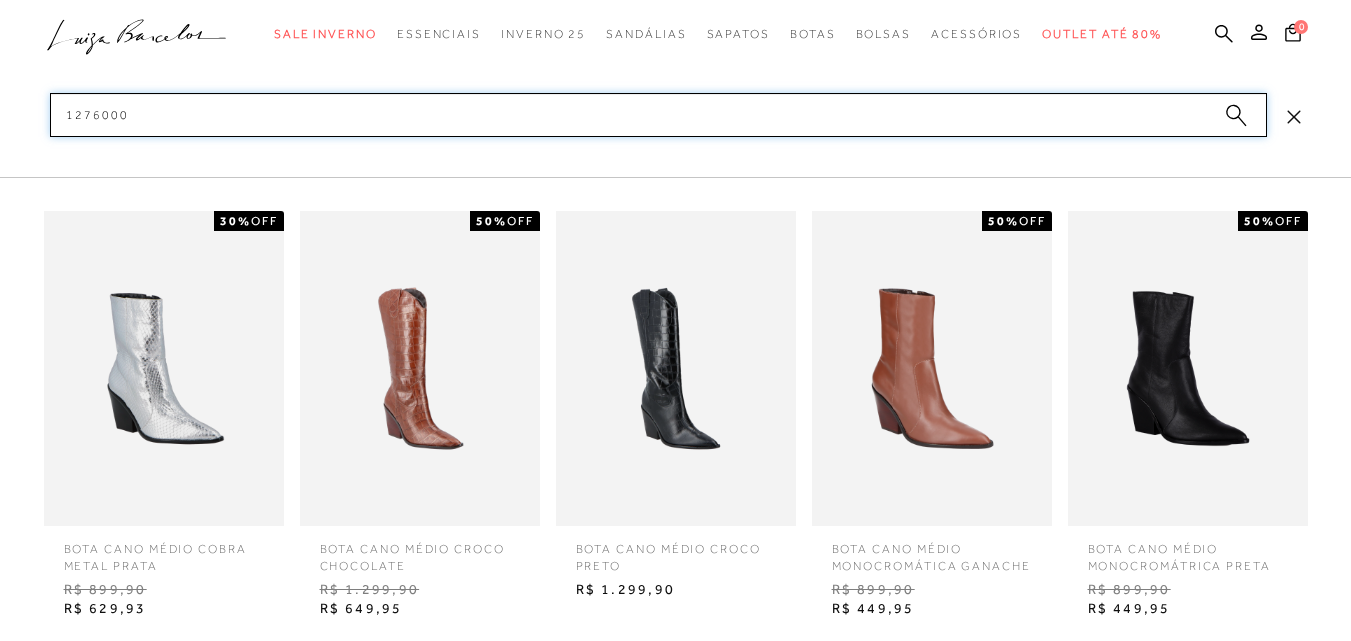 type on "1276000" 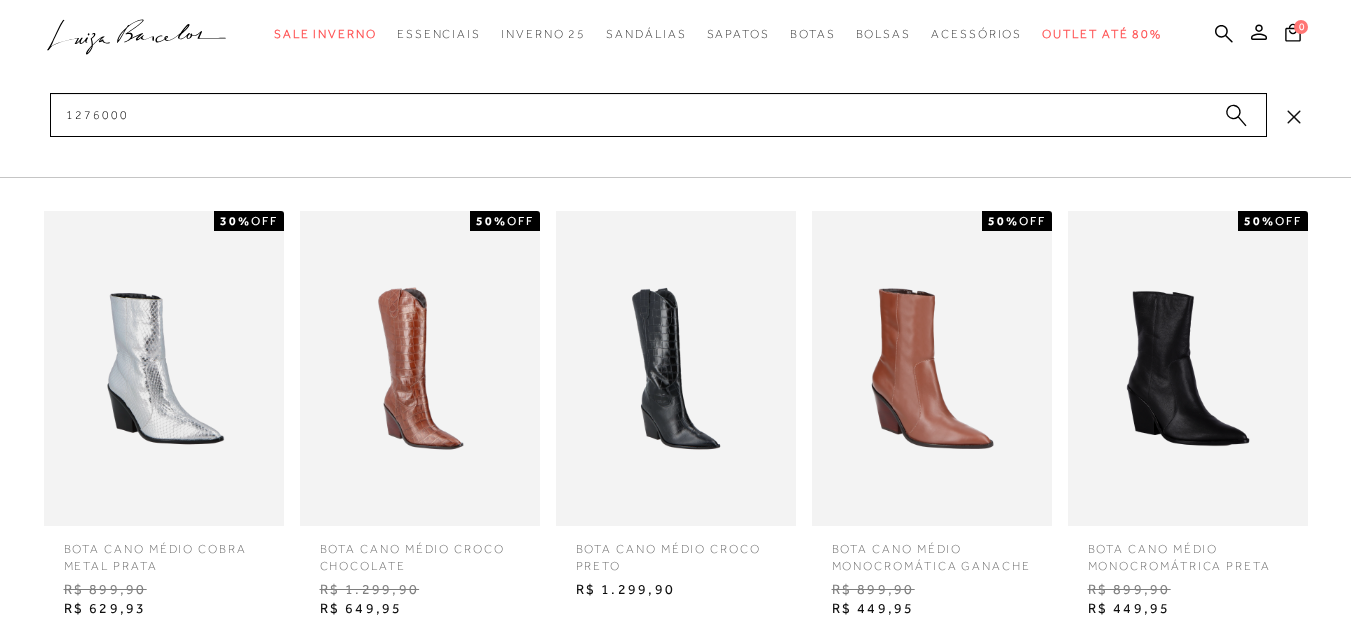 click at bounding box center (164, 368) 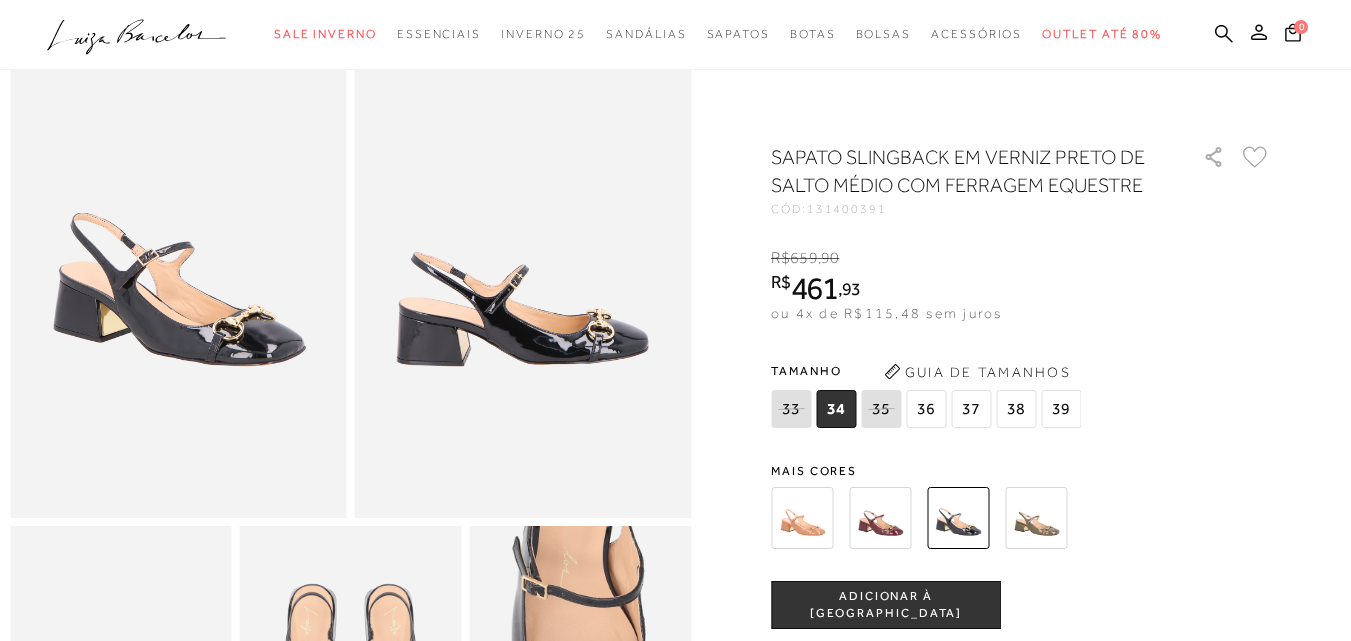 scroll, scrollTop: 128, scrollLeft: 0, axis: vertical 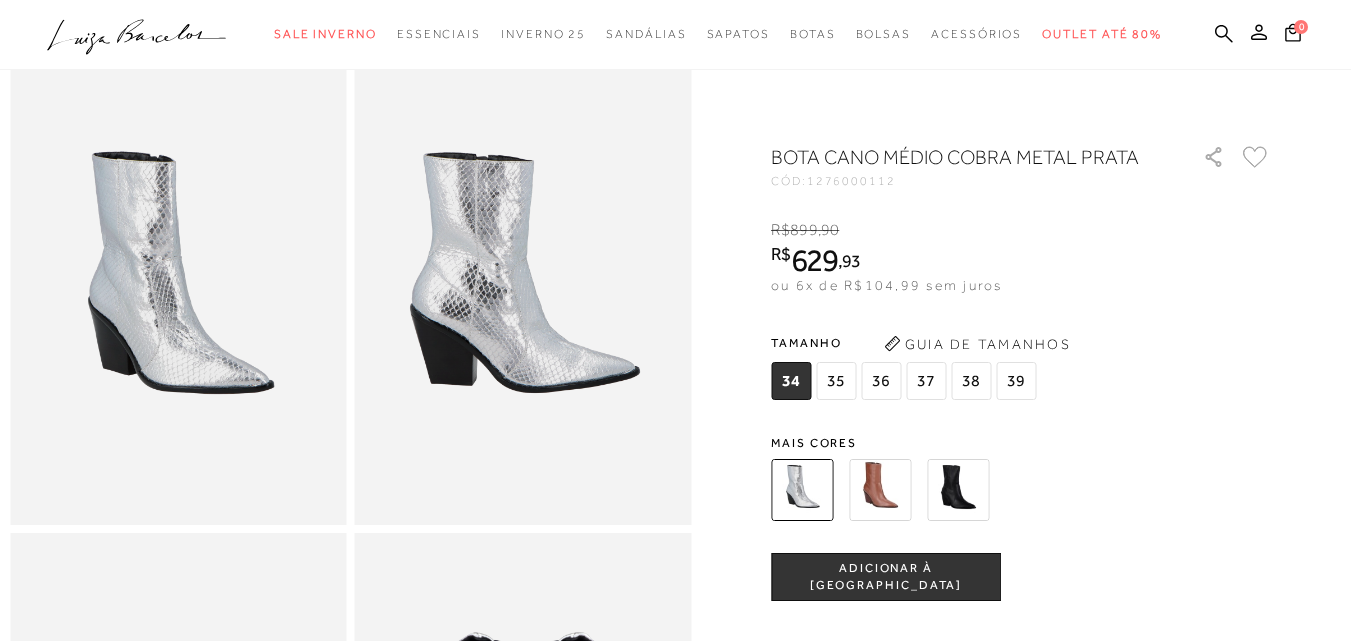 drag, startPoint x: 1181, startPoint y: 34, endPoint x: 1162, endPoint y: 35, distance: 19.026299 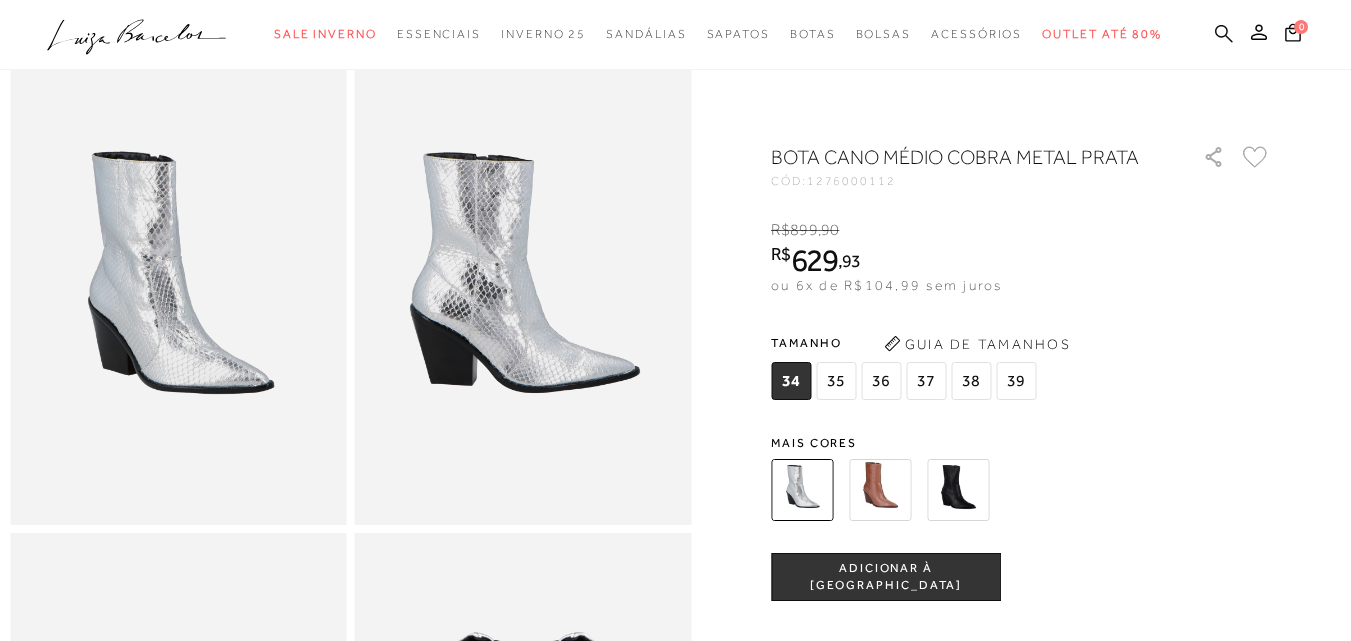 click 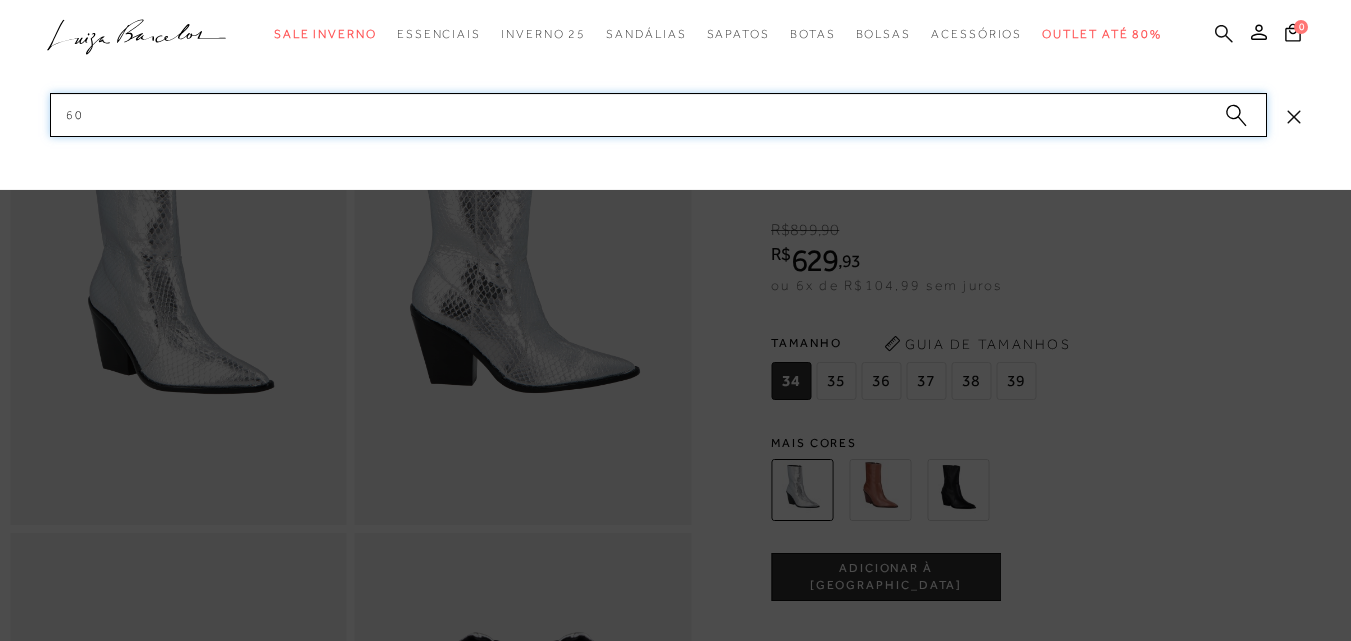 type on "6" 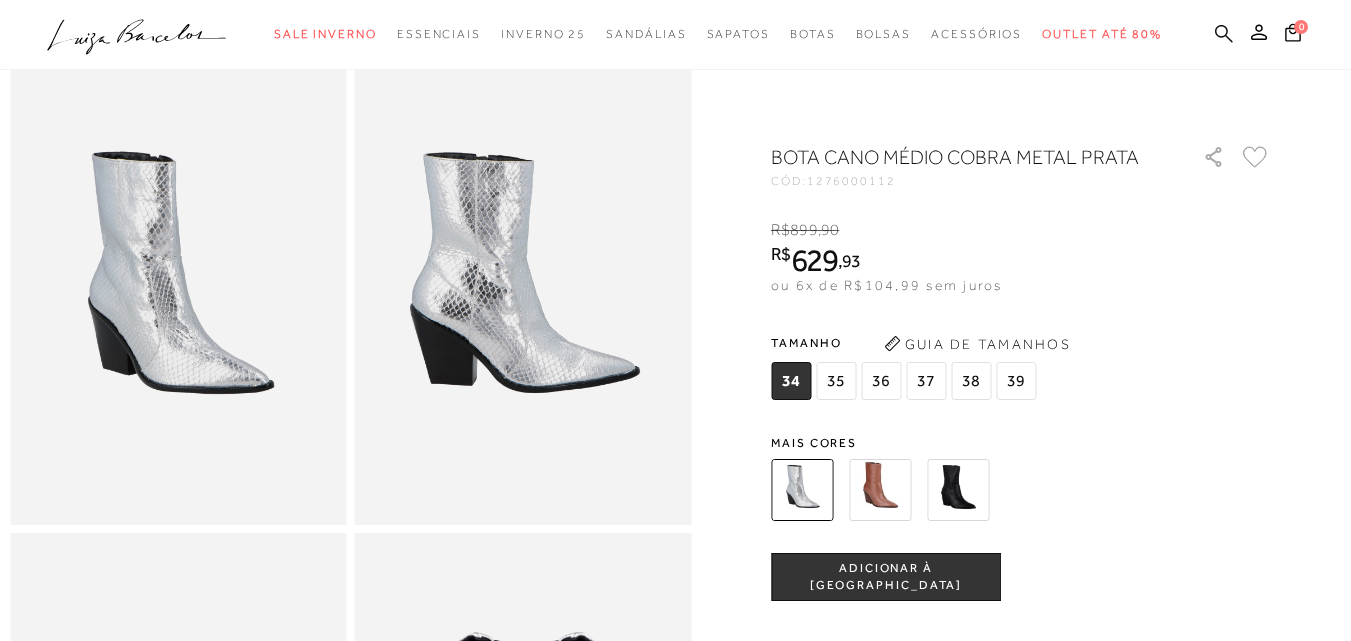 click 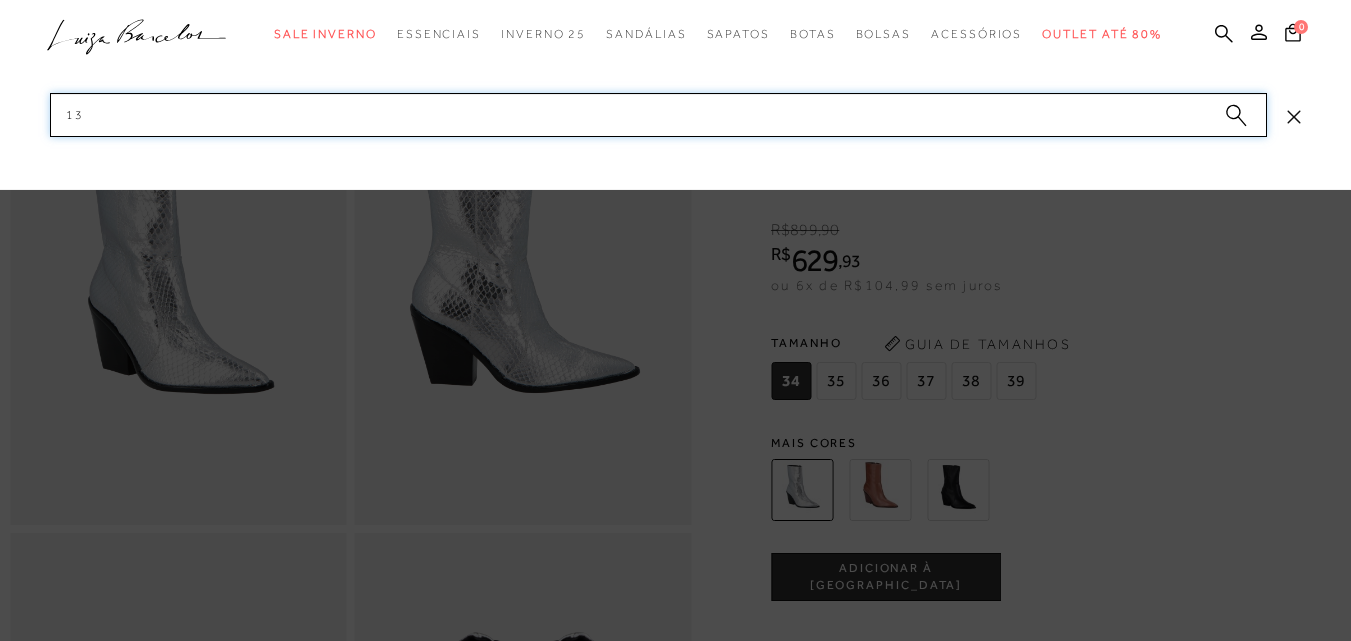 type on "1" 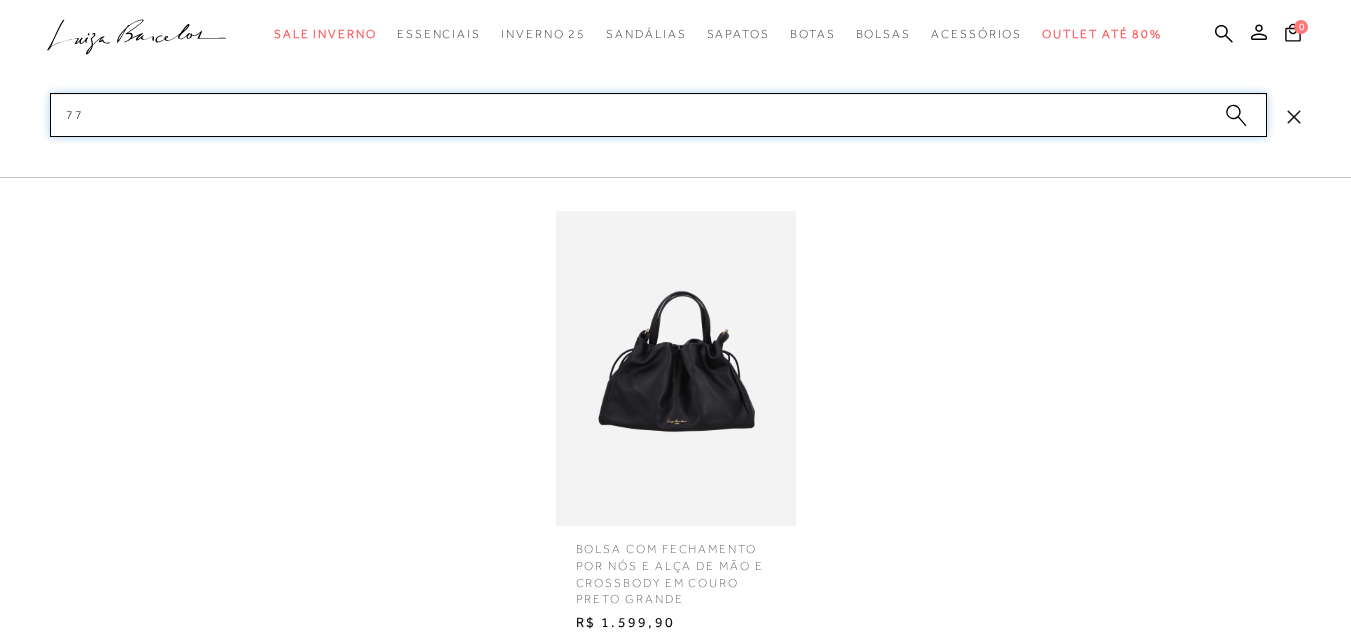type on "7" 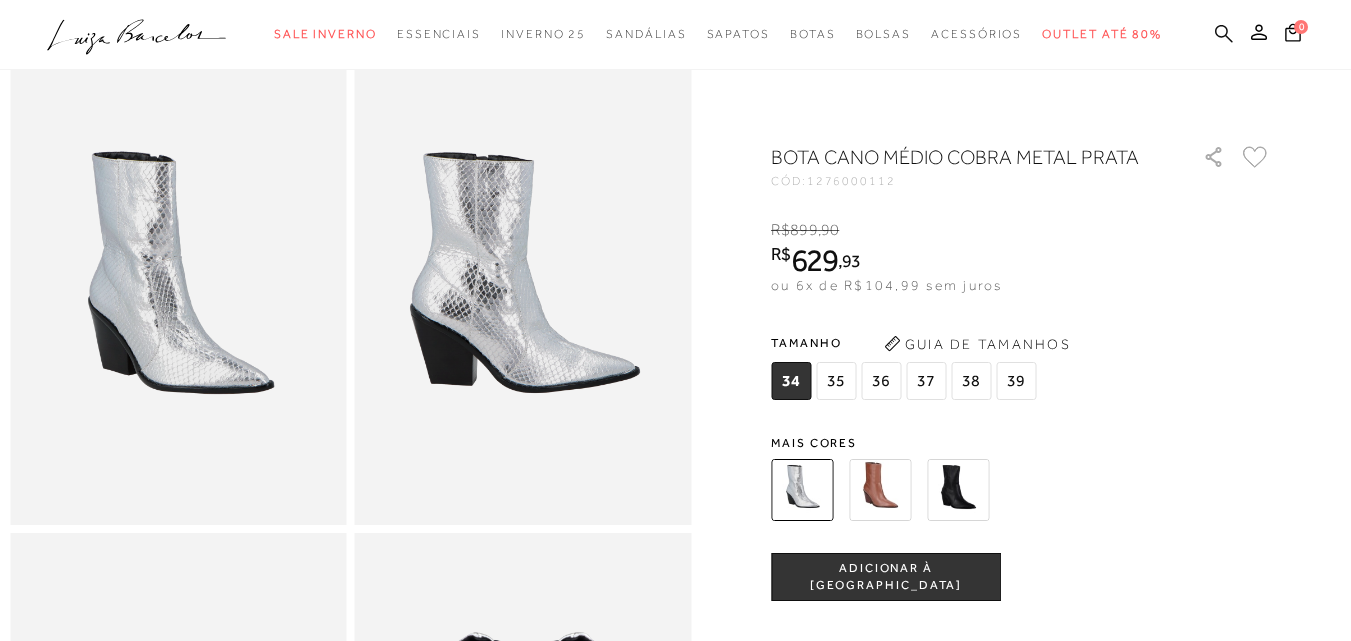 click 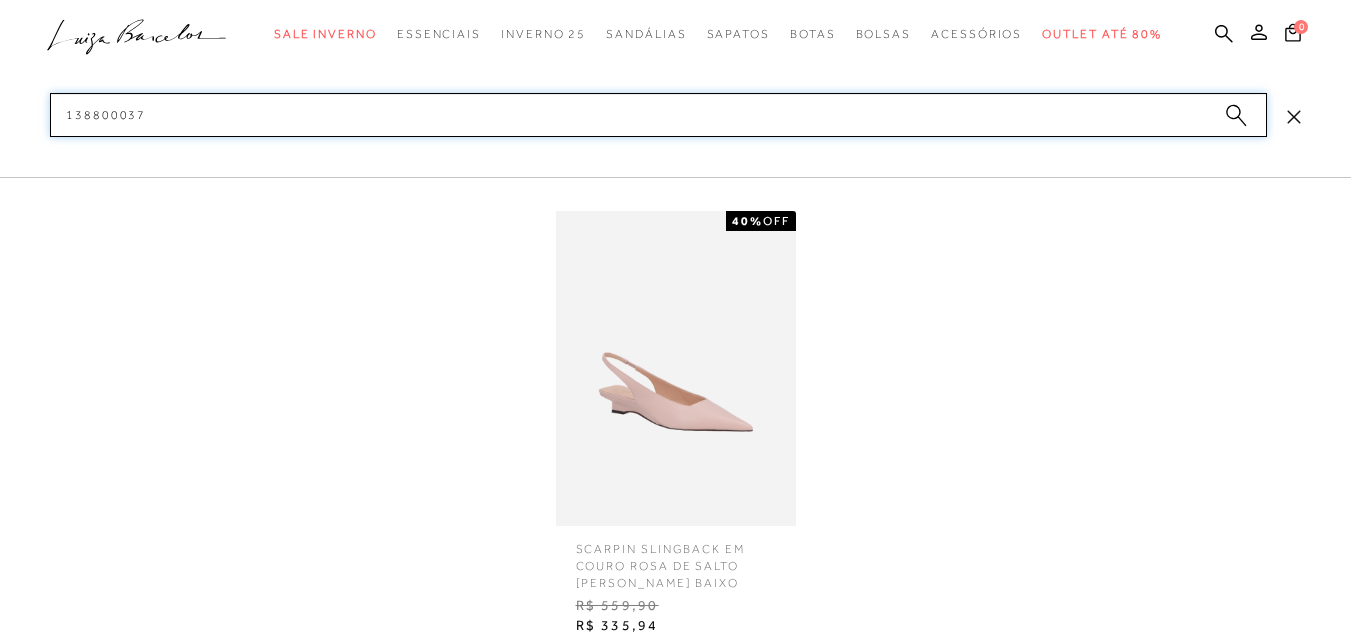 type on "138800037" 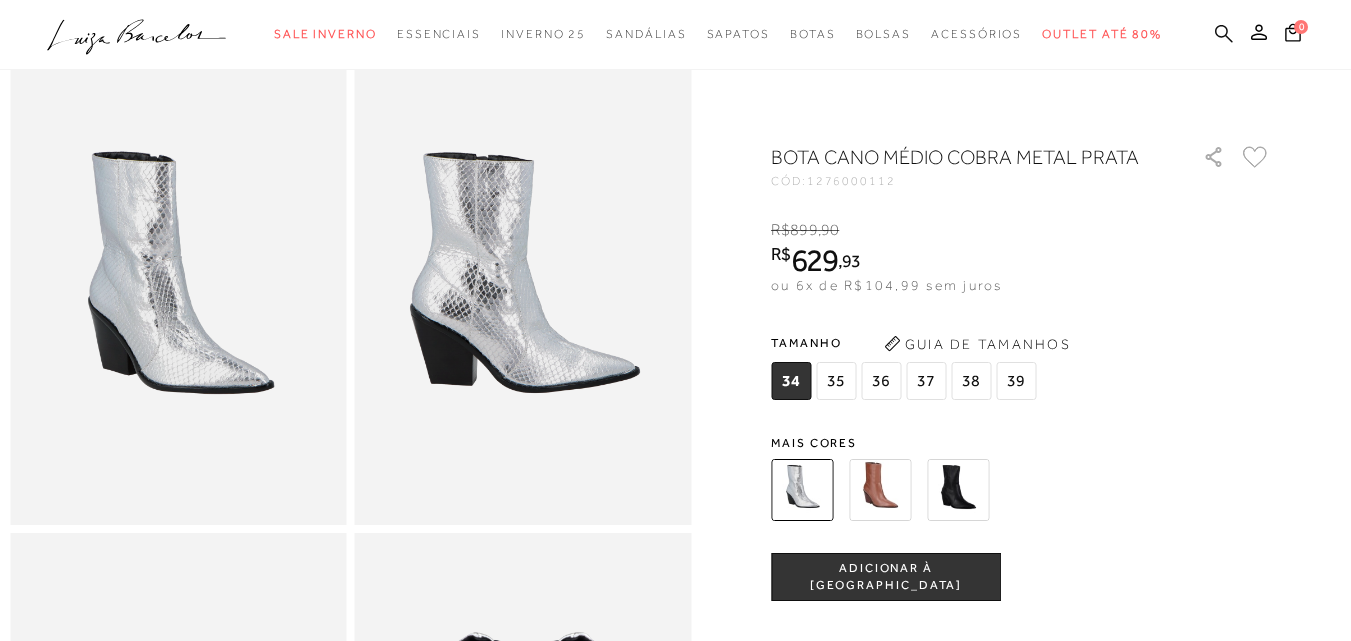 click 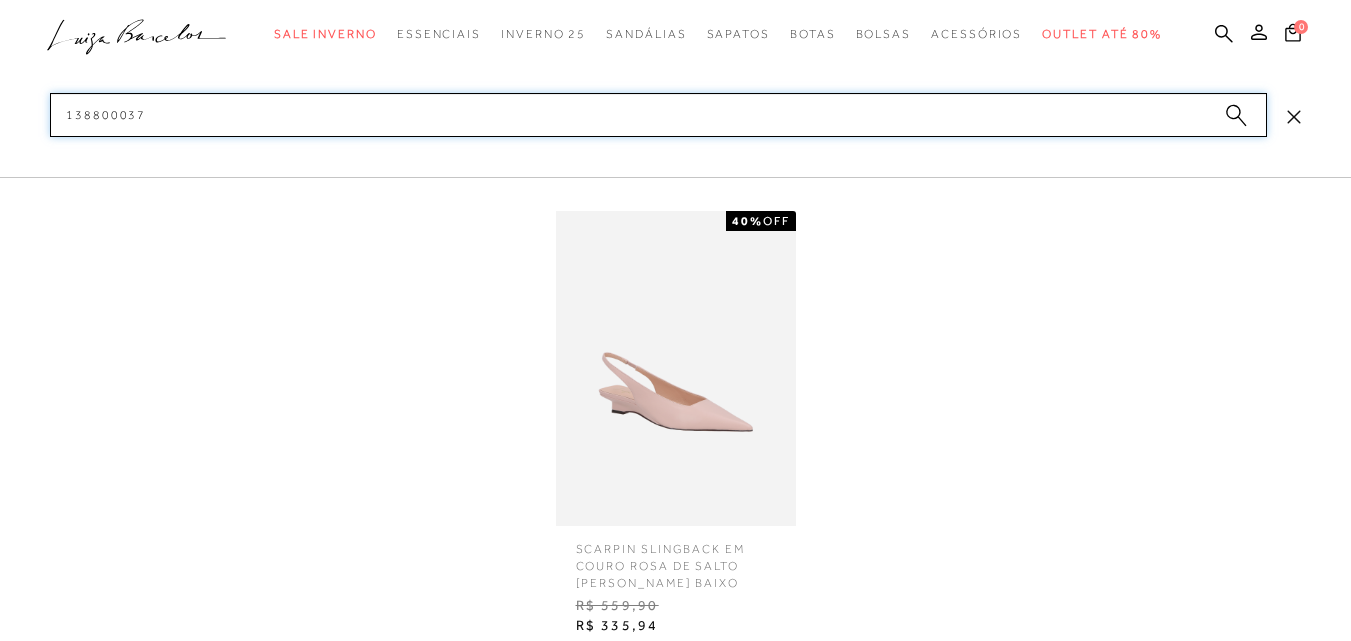 drag, startPoint x: 1045, startPoint y: 107, endPoint x: 0, endPoint y: 122, distance: 1045.1077 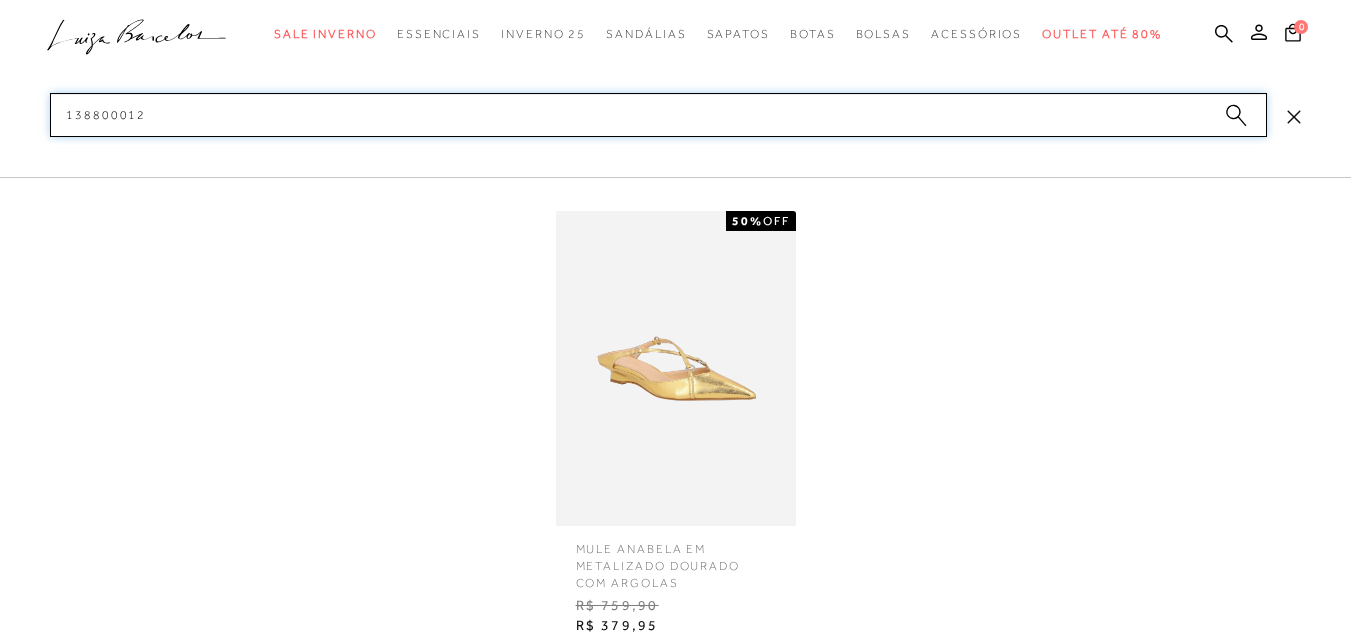 type on "138800012" 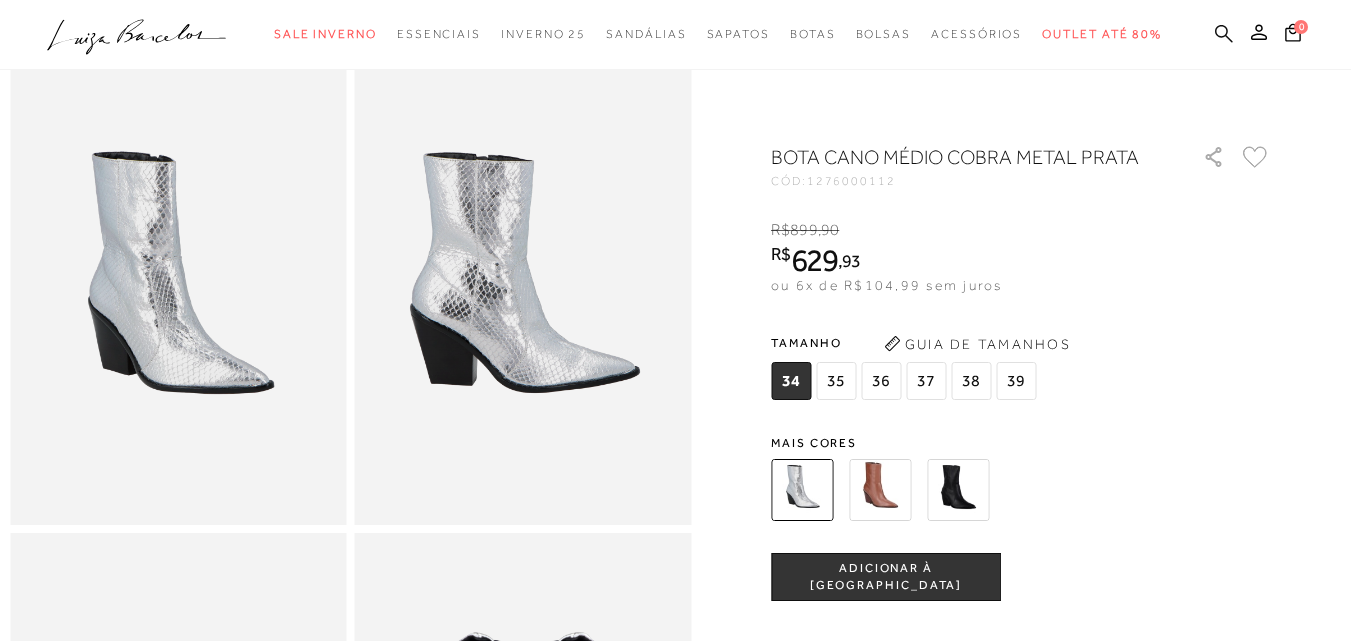 click 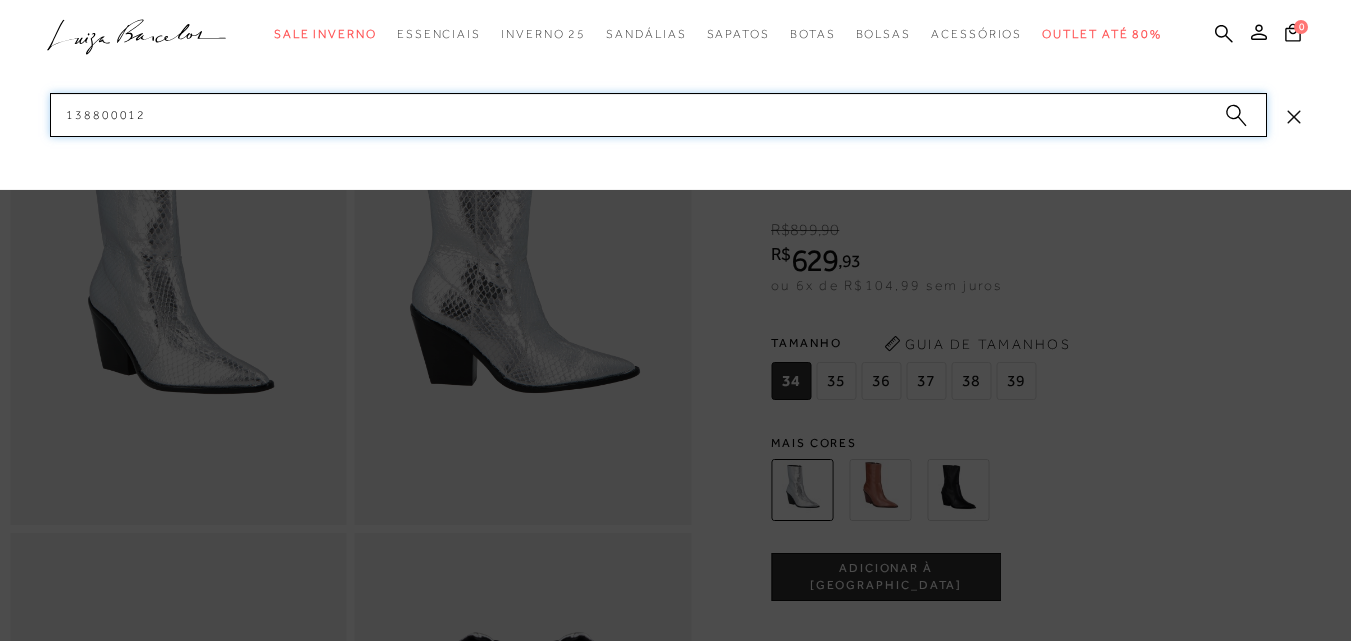 drag, startPoint x: 501, startPoint y: 120, endPoint x: 0, endPoint y: 129, distance: 501.08084 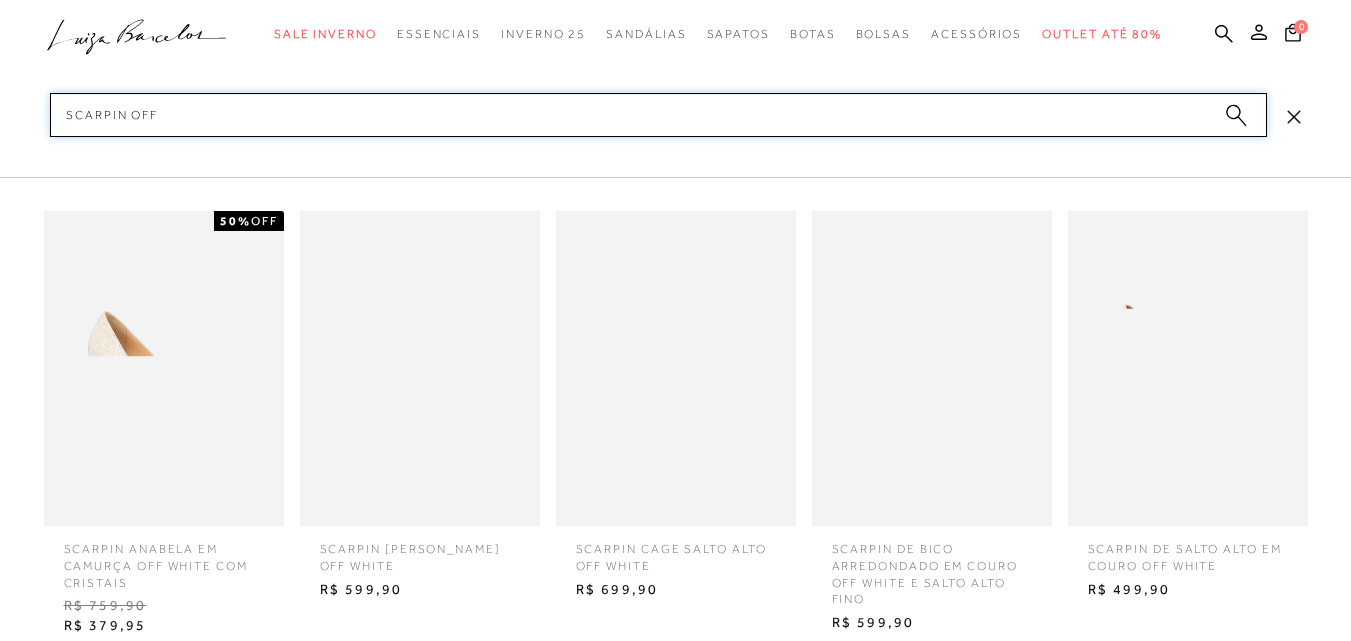 scroll, scrollTop: 1322, scrollLeft: 0, axis: vertical 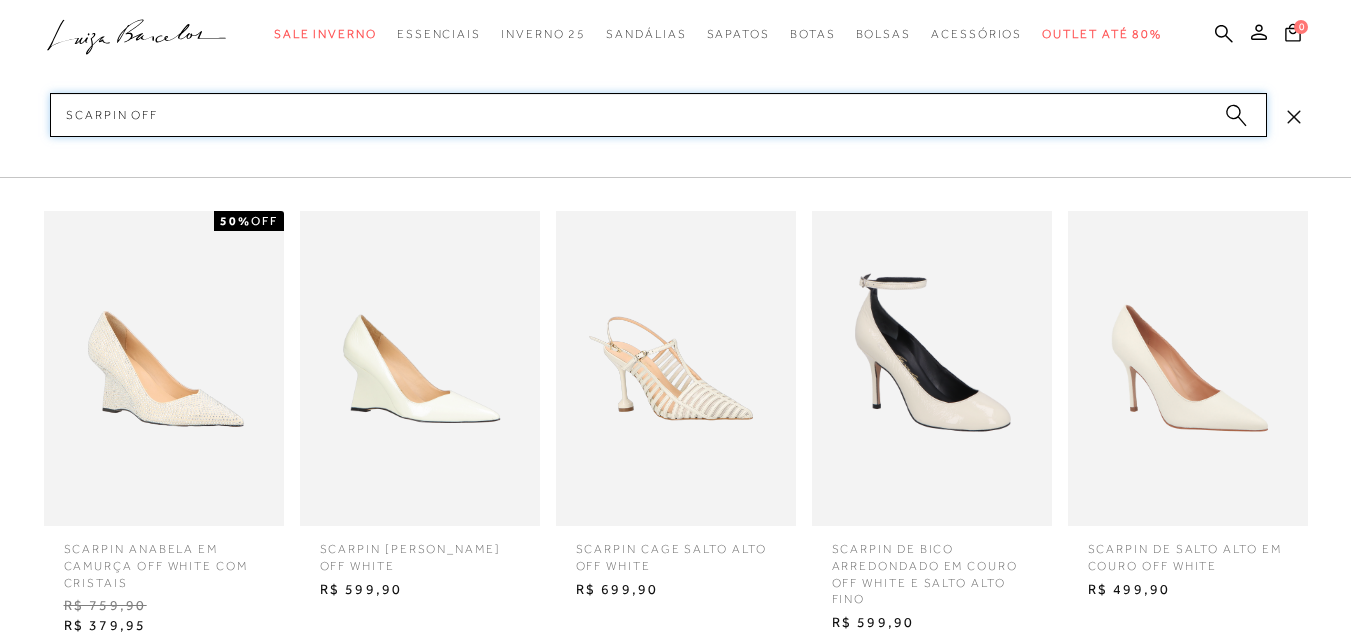 type on "scarpin off" 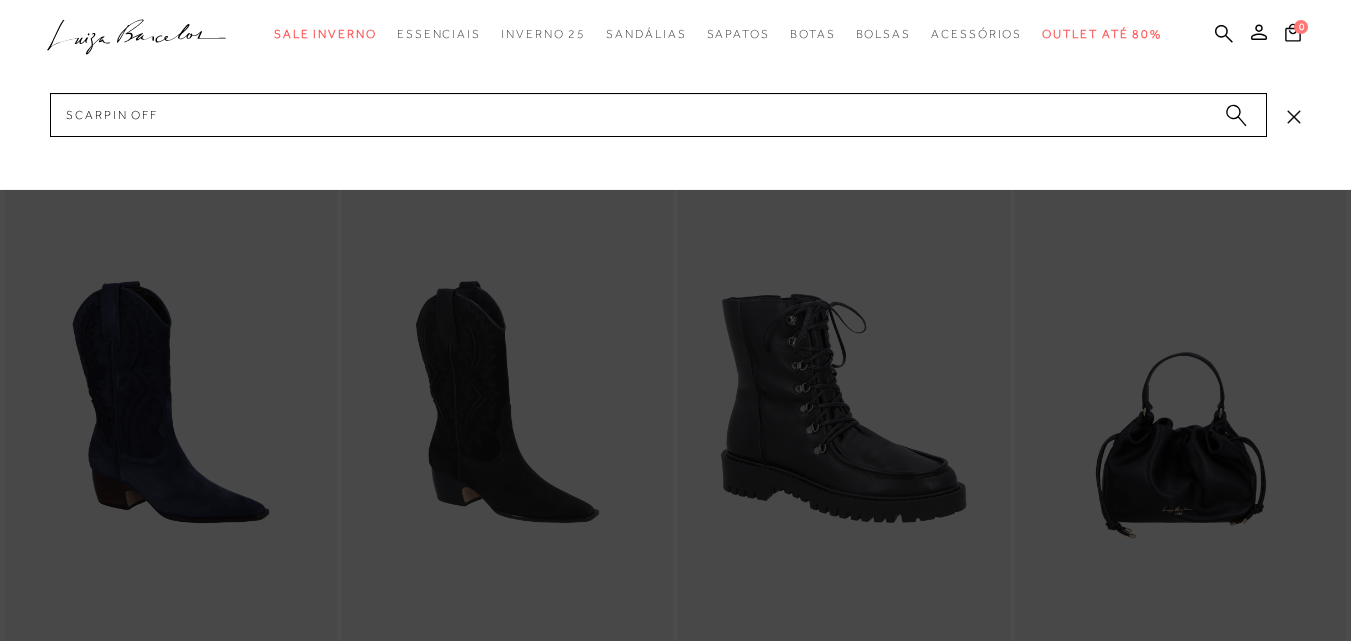 click 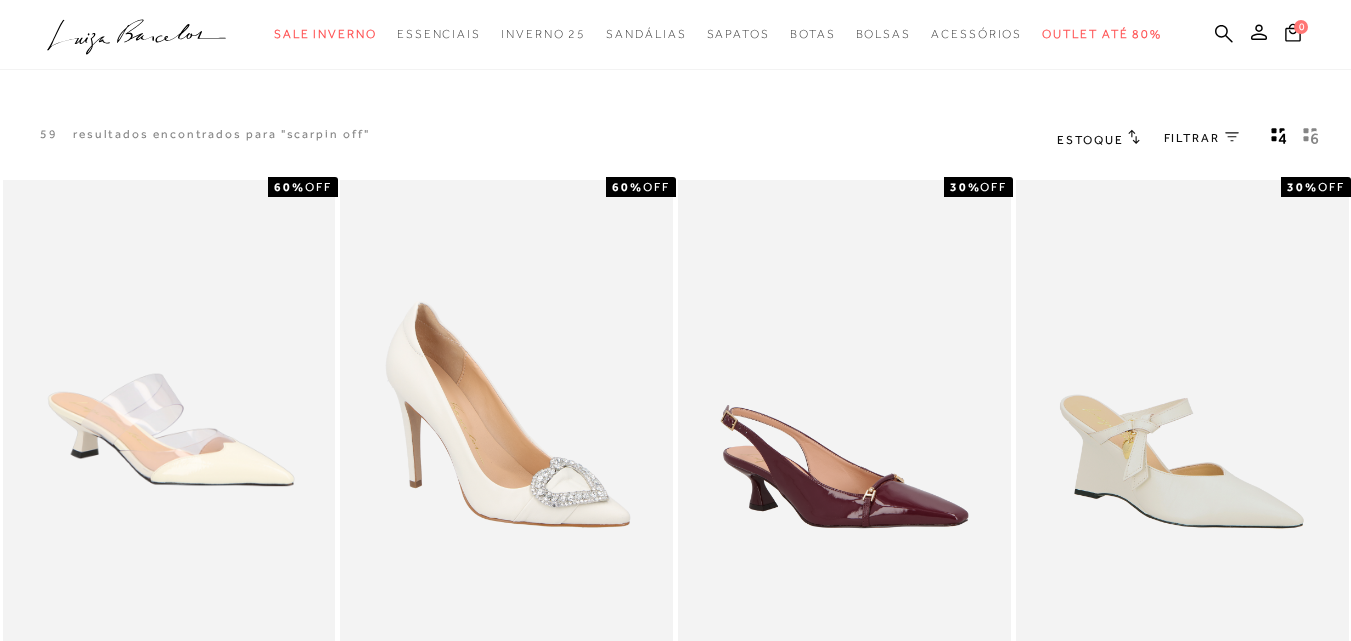 click at bounding box center (506, 429) 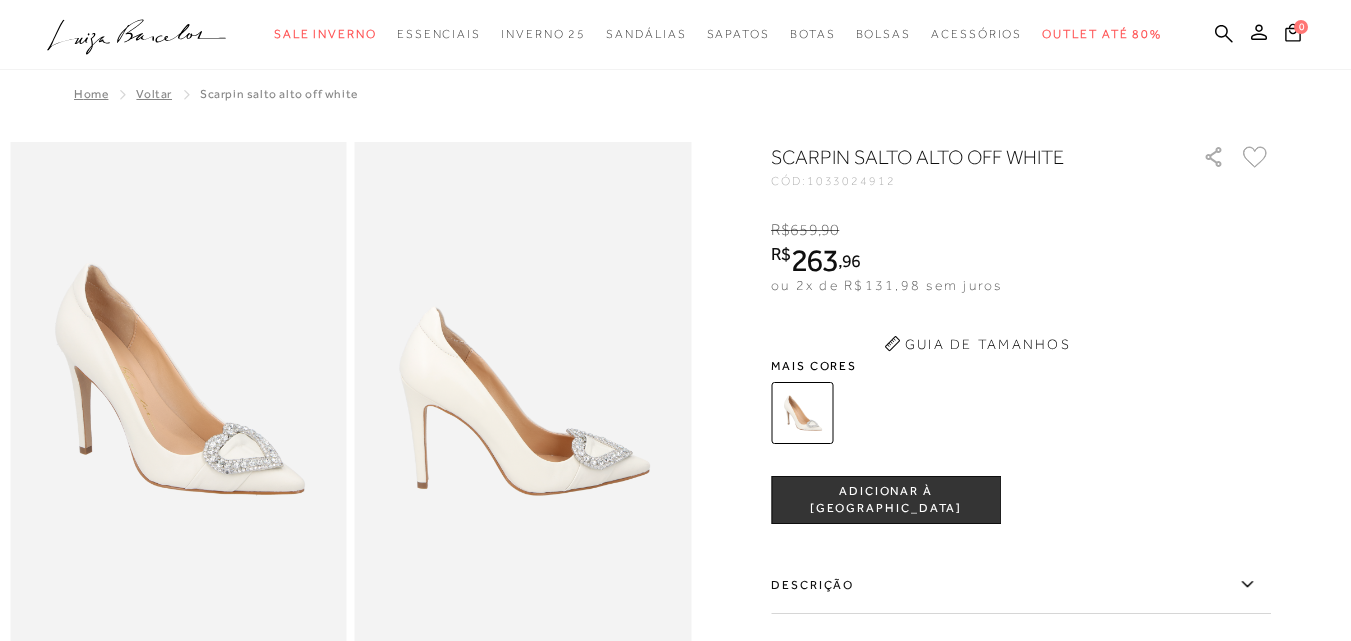 scroll, scrollTop: 0, scrollLeft: 0, axis: both 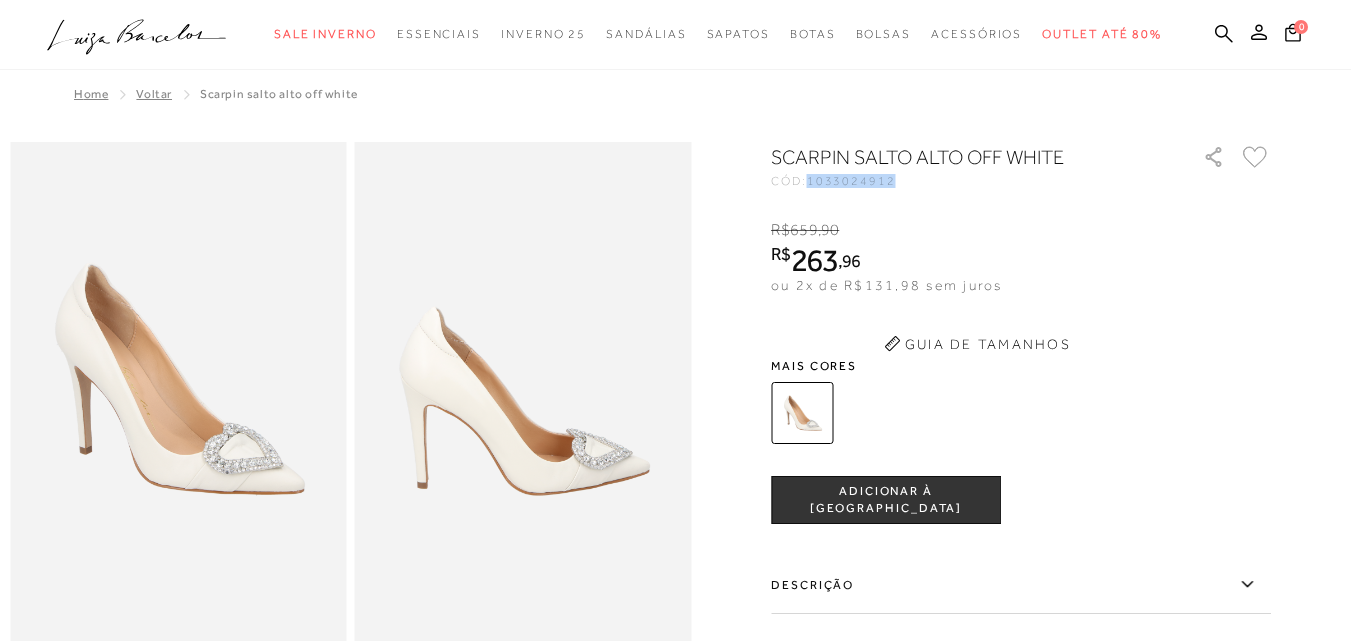 drag, startPoint x: 821, startPoint y: 177, endPoint x: 936, endPoint y: 179, distance: 115.01739 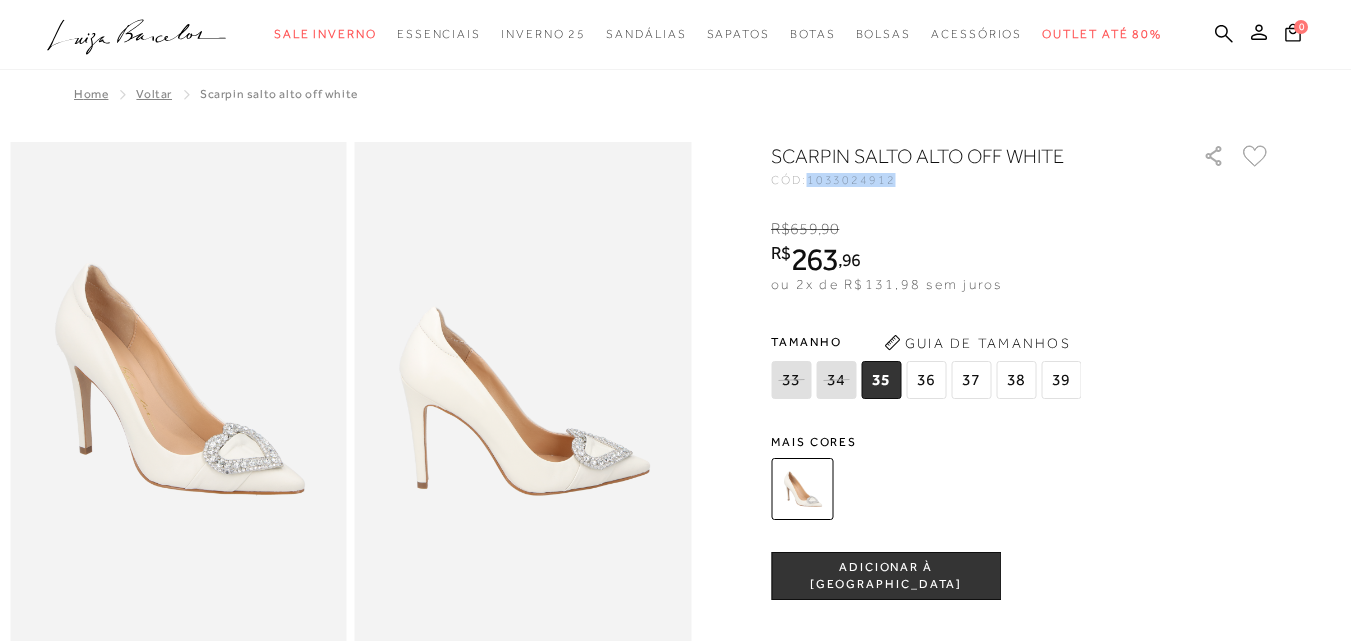 copy on "1033024912" 